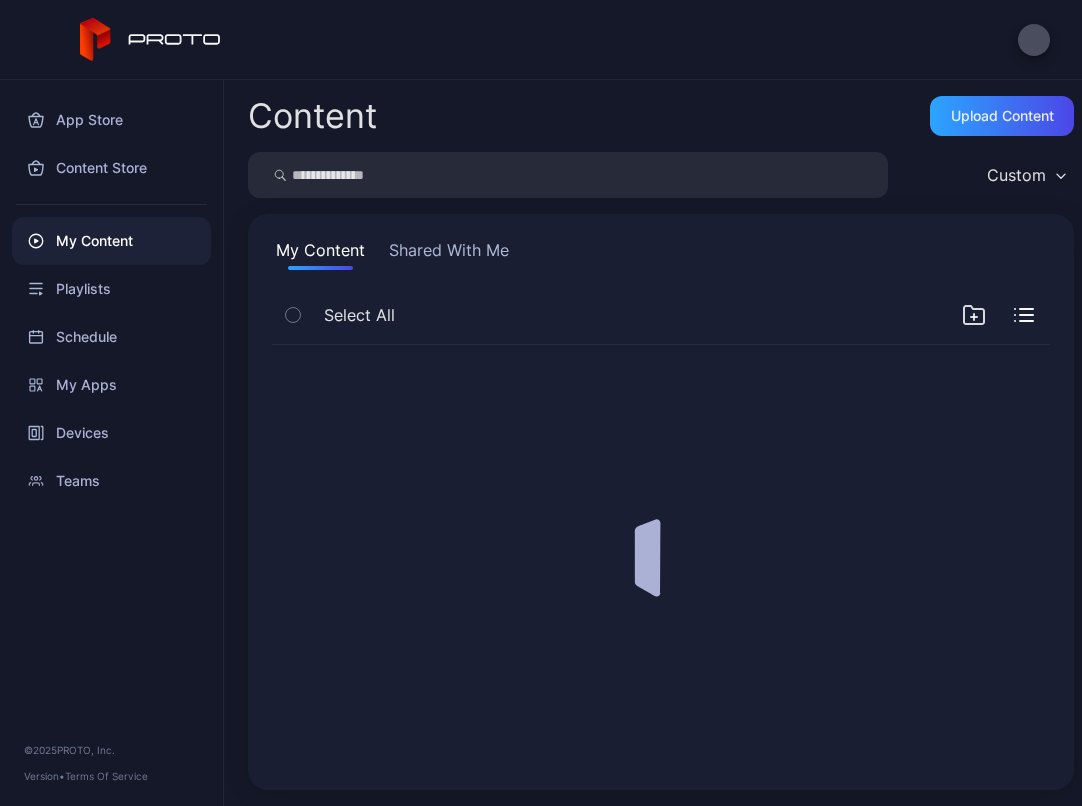 scroll, scrollTop: 0, scrollLeft: 0, axis: both 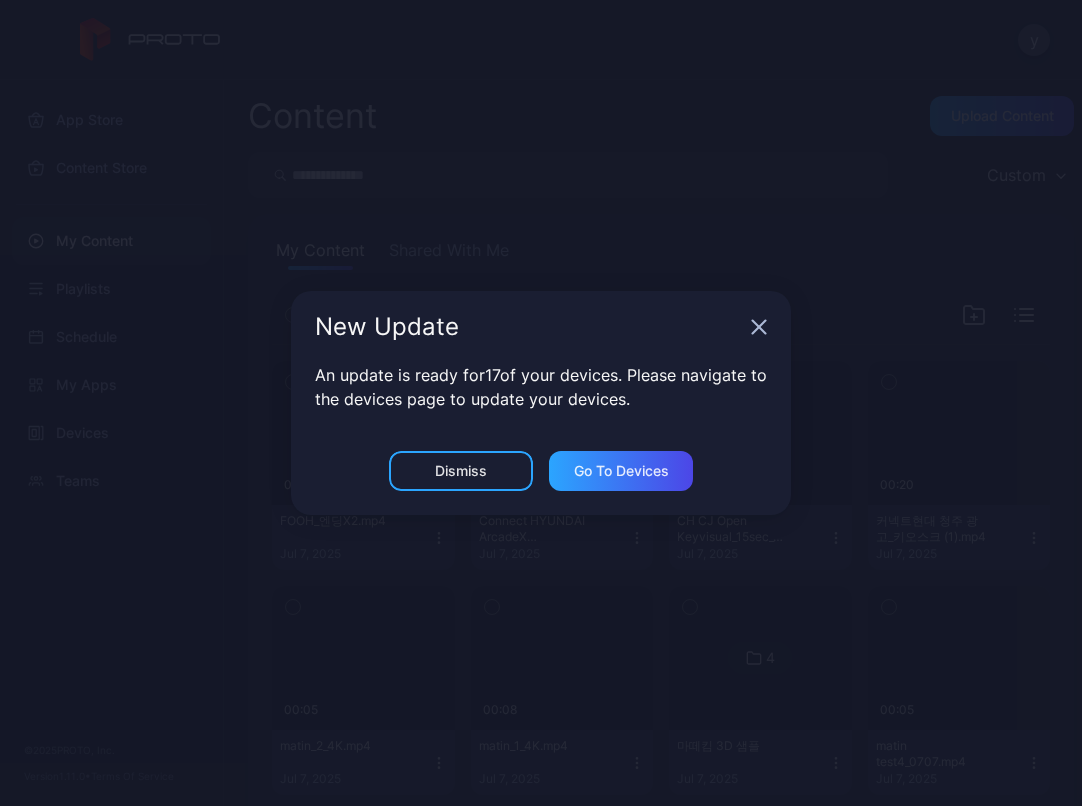 click on "New Update" at bounding box center (541, 327) 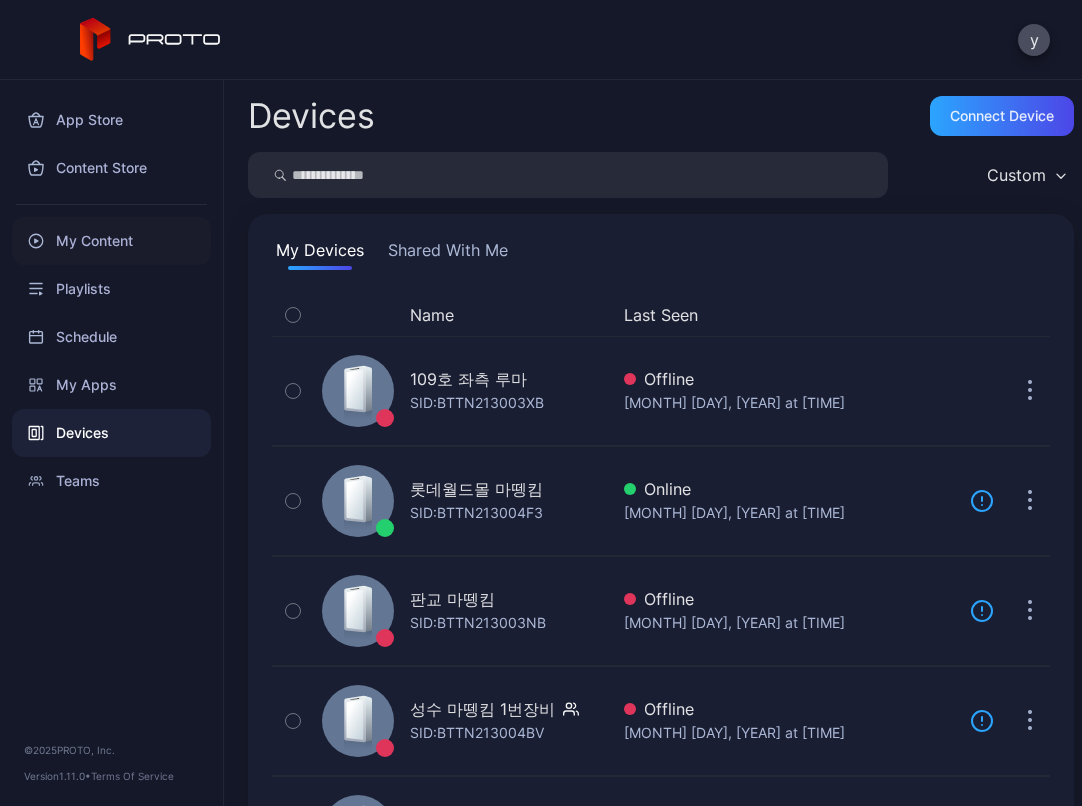 click on "My Content" at bounding box center (111, 241) 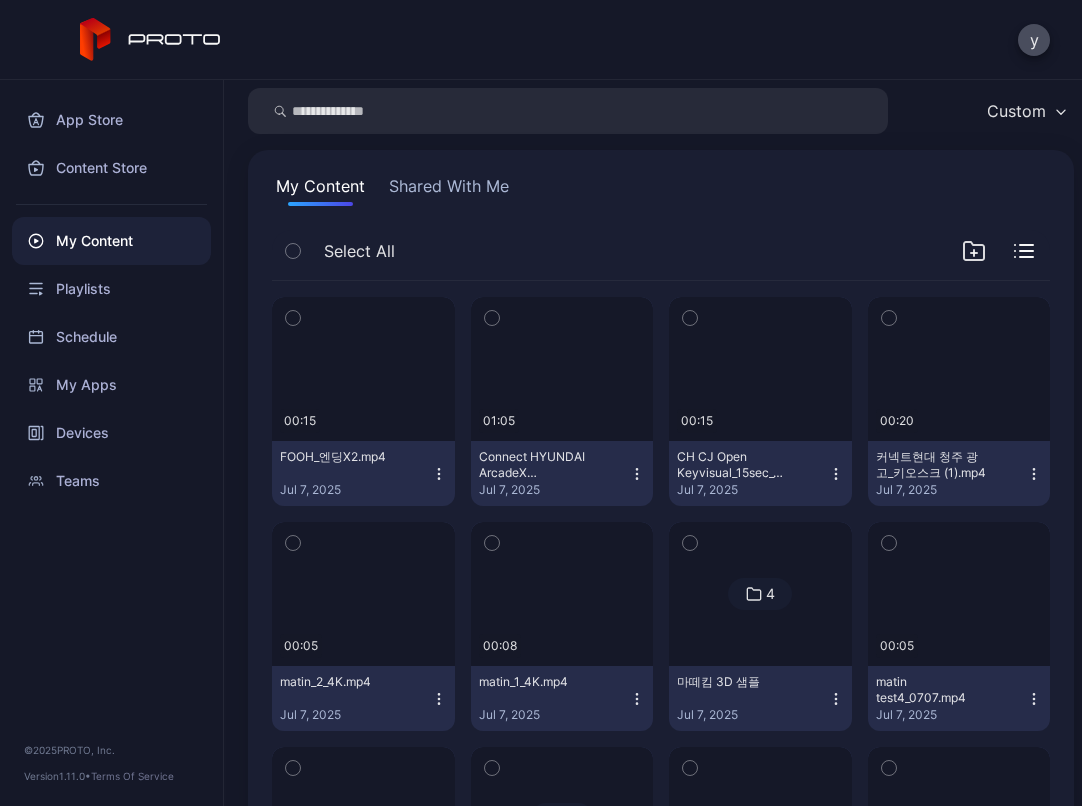 scroll, scrollTop: 100, scrollLeft: 0, axis: vertical 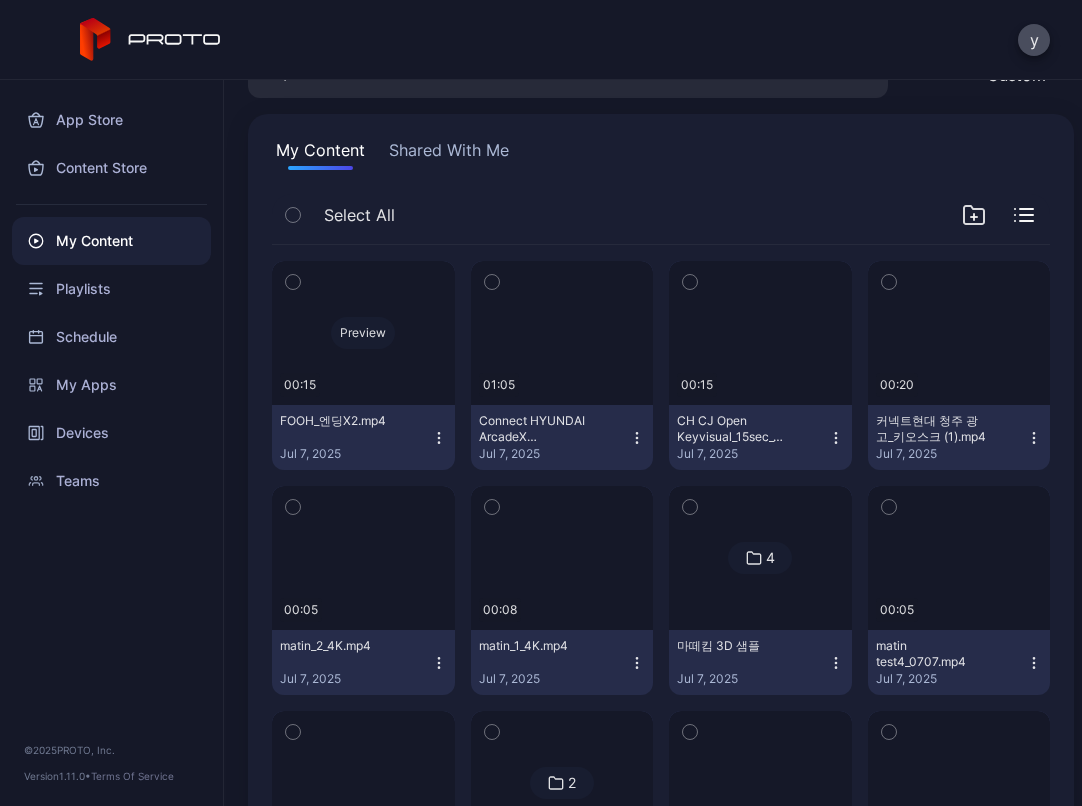 click on "Preview" at bounding box center (363, 333) 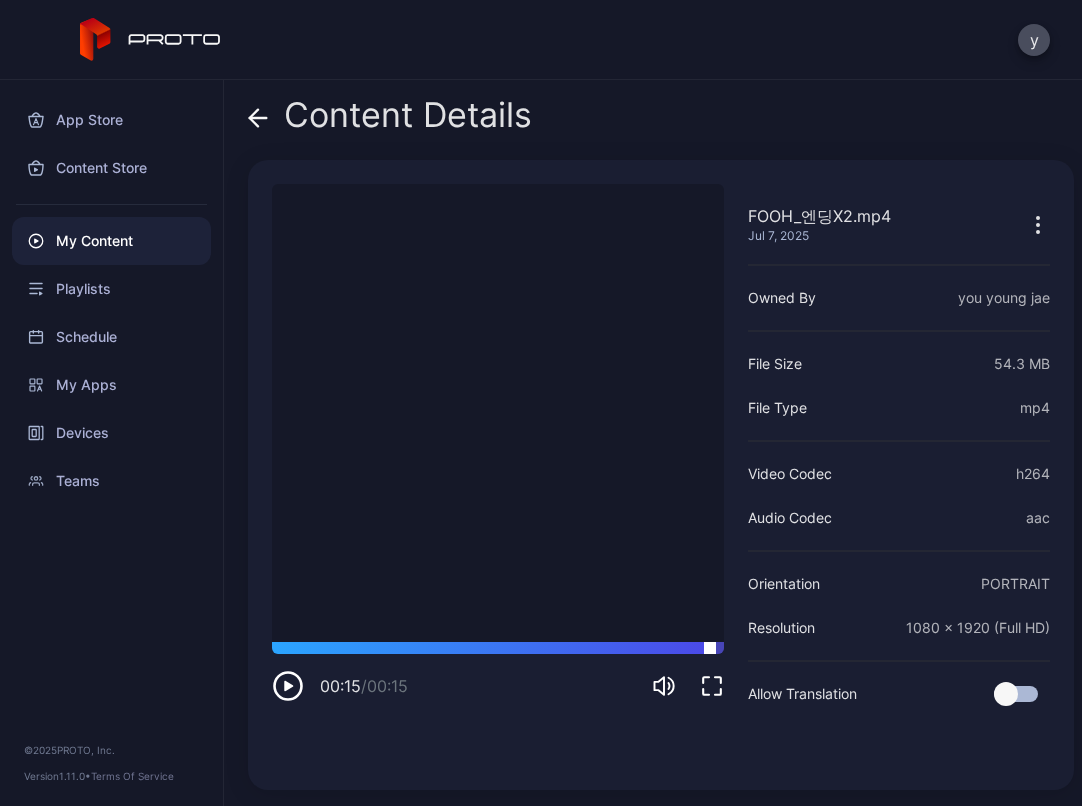click at bounding box center [498, 648] 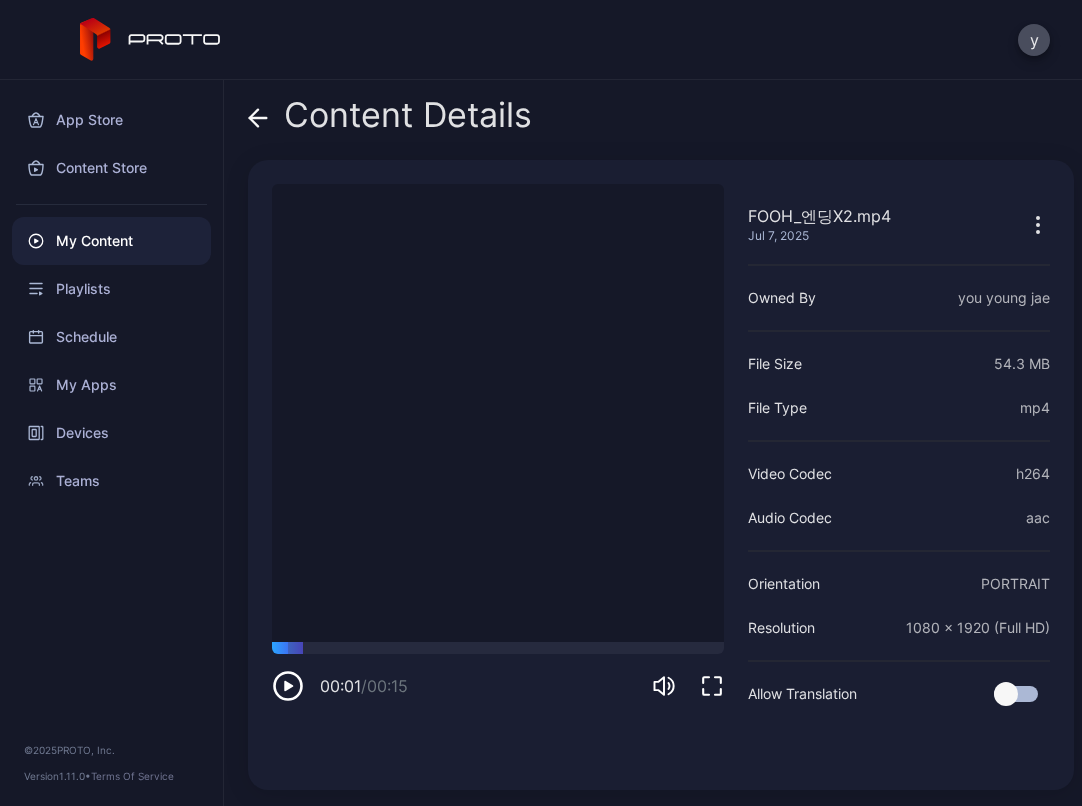 click at bounding box center [288, 686] 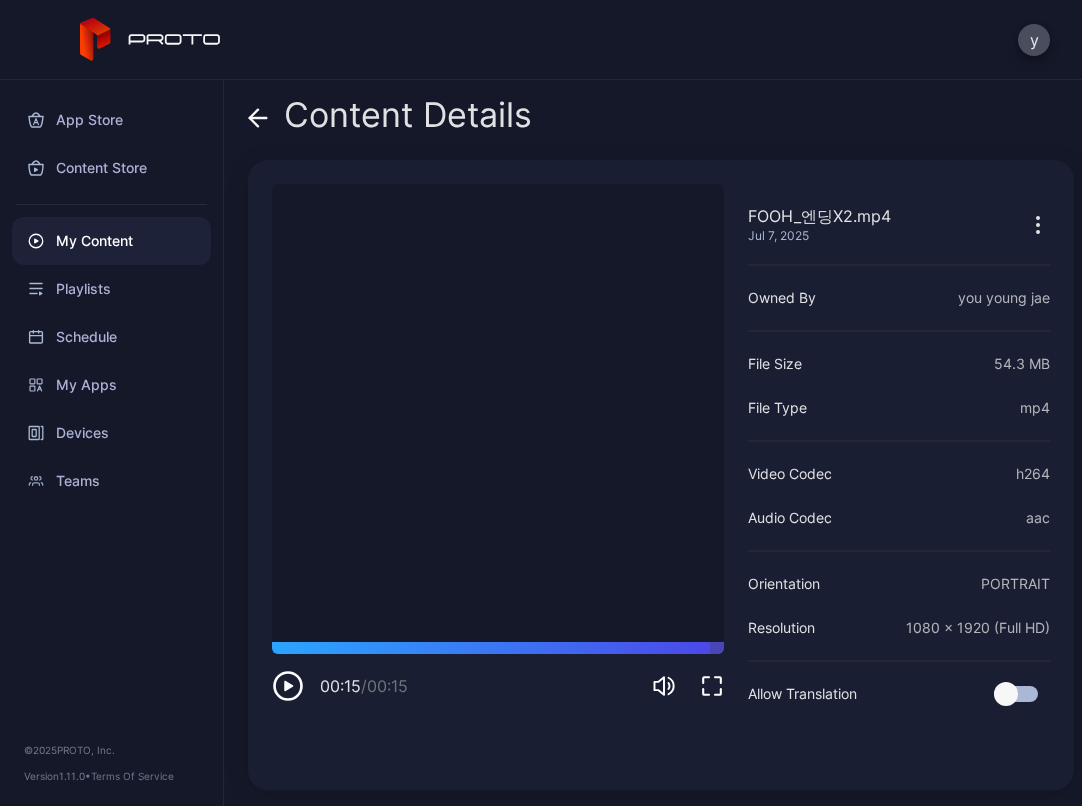 click at bounding box center (258, 118) 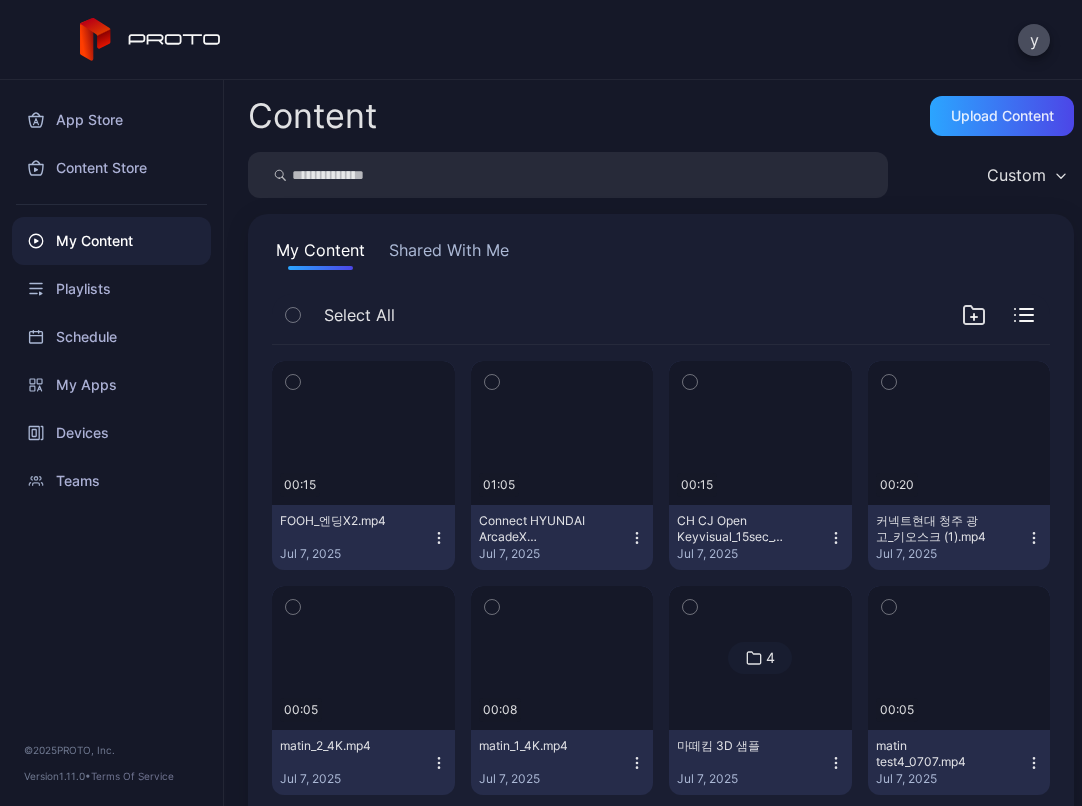 scroll, scrollTop: 100, scrollLeft: 0, axis: vertical 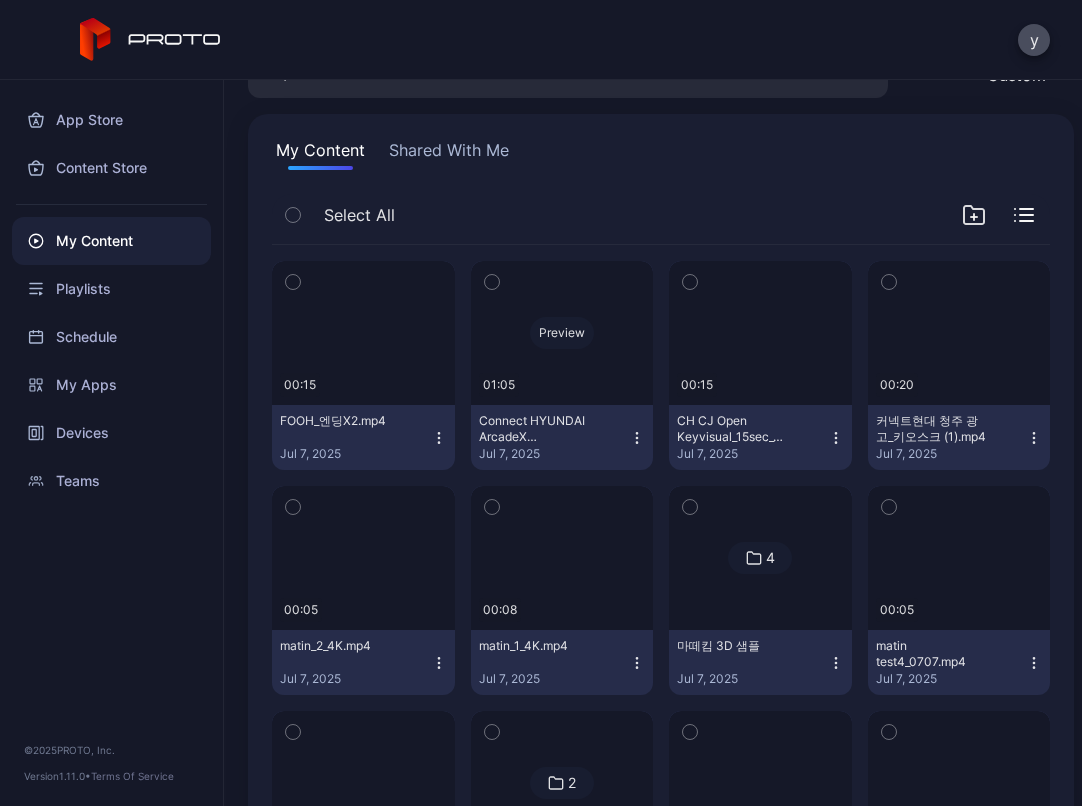 click on "Preview" at bounding box center (562, 333) 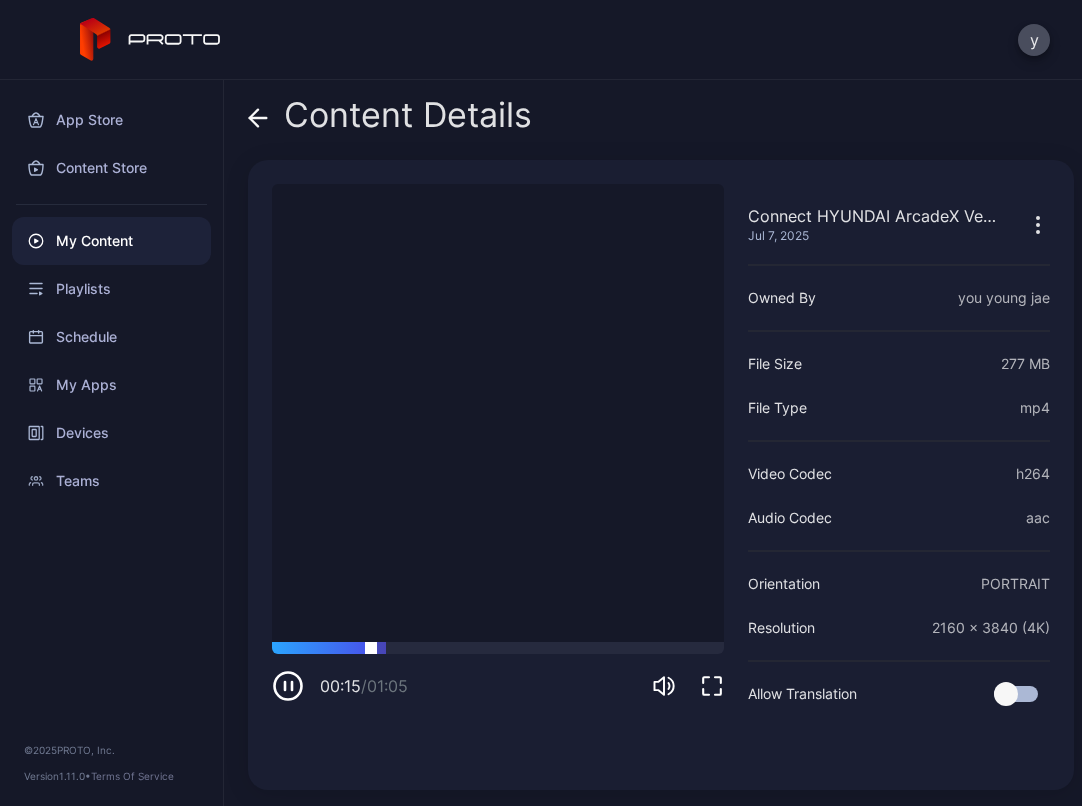 click at bounding box center (498, 648) 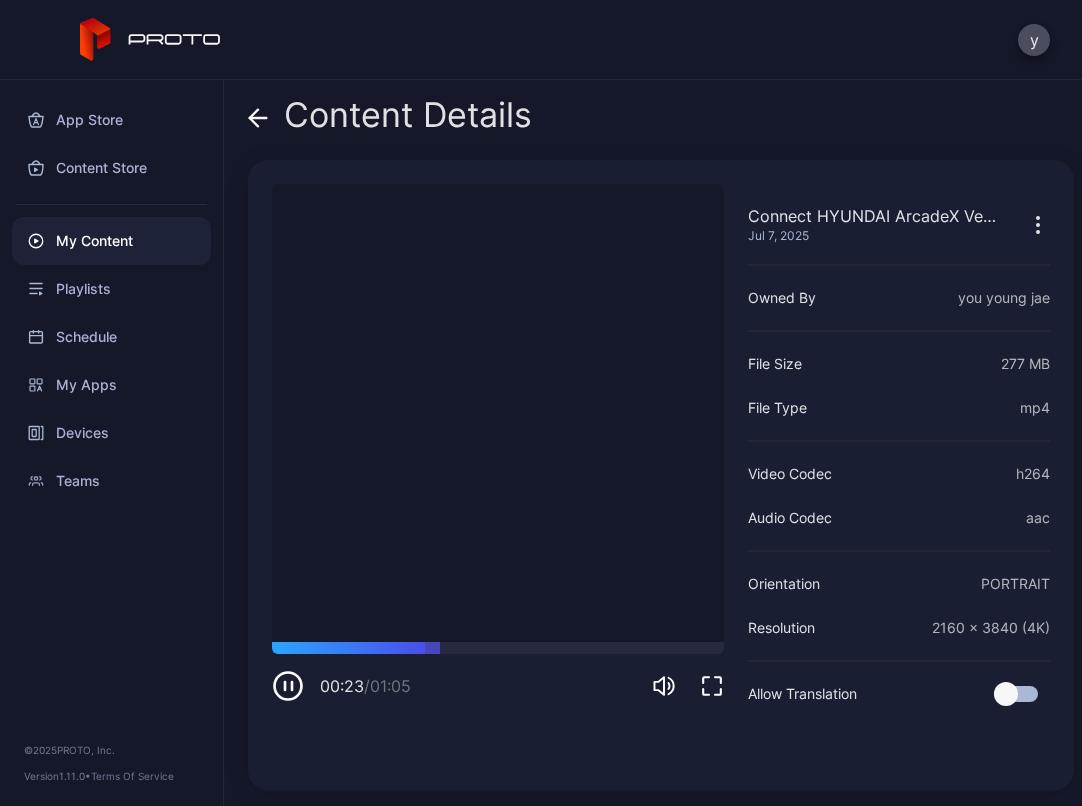 click on "Sorry, your browser doesn‘t support embedded videos" at bounding box center [498, 413] 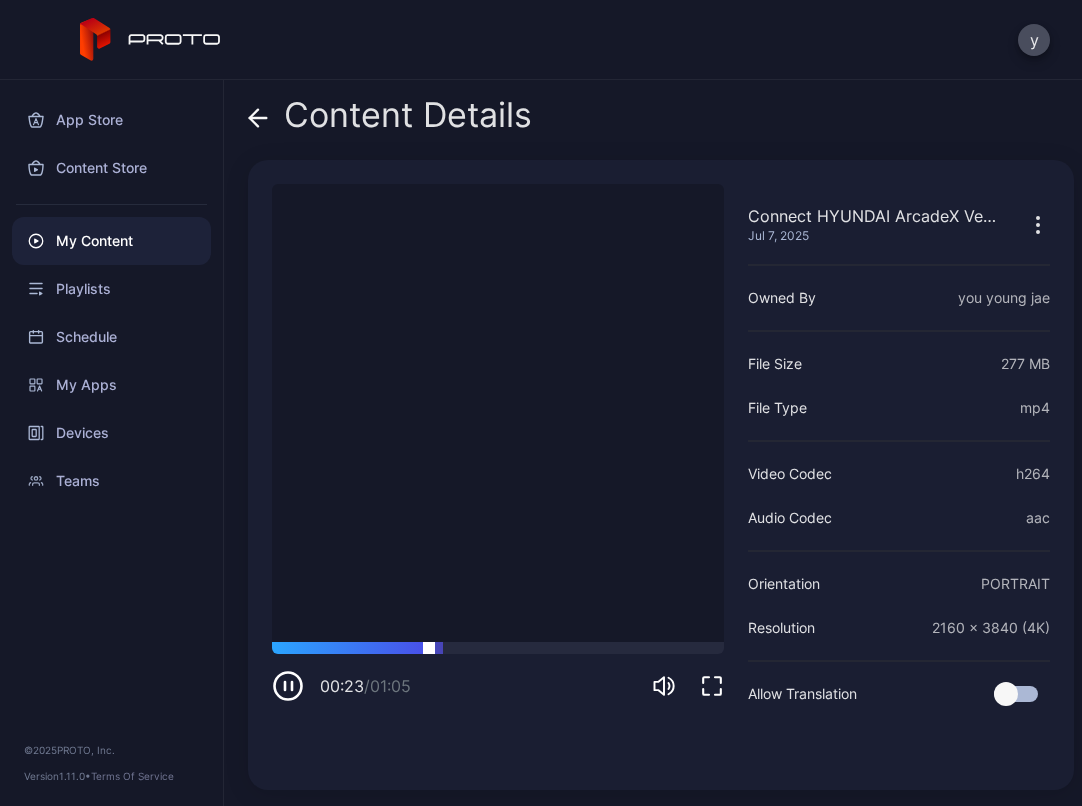 click at bounding box center (498, 648) 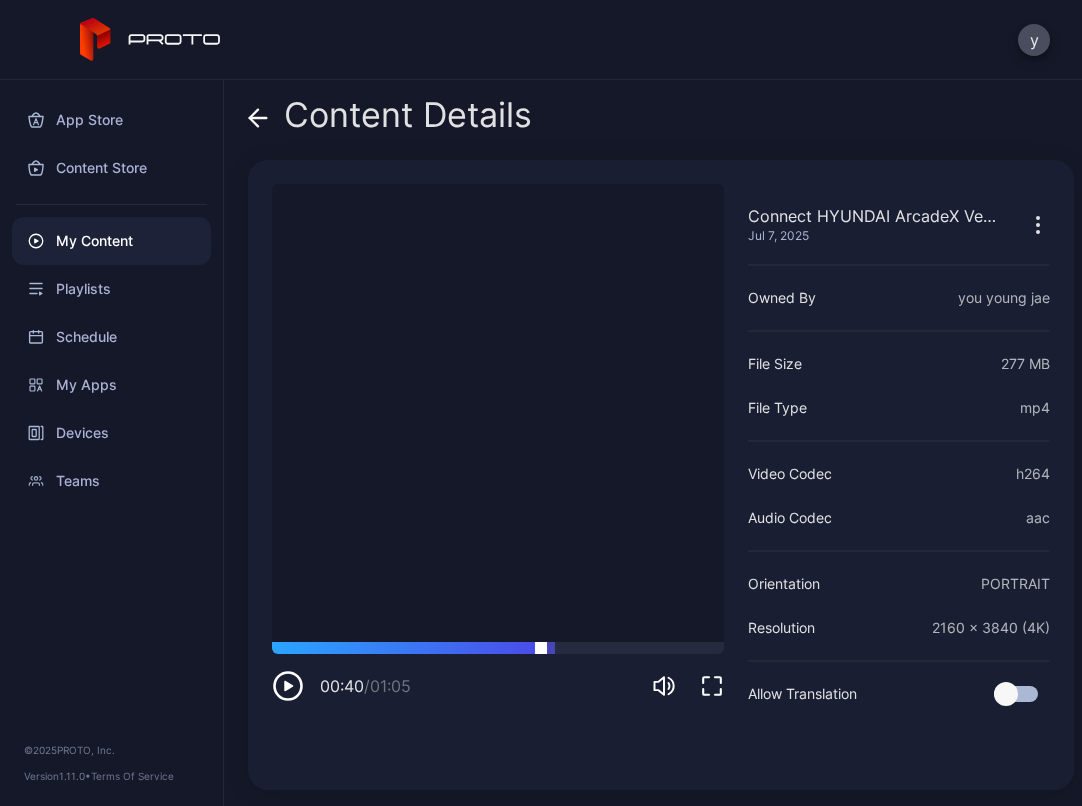 click at bounding box center [498, 648] 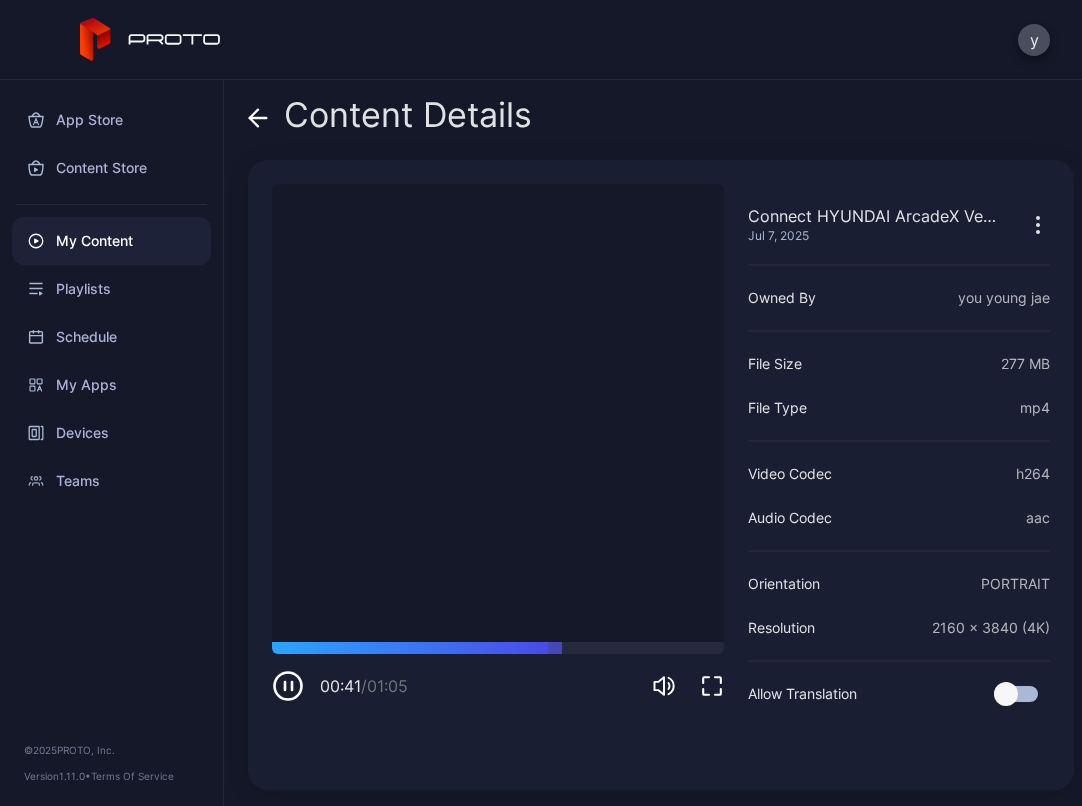 click at bounding box center (254, 117) 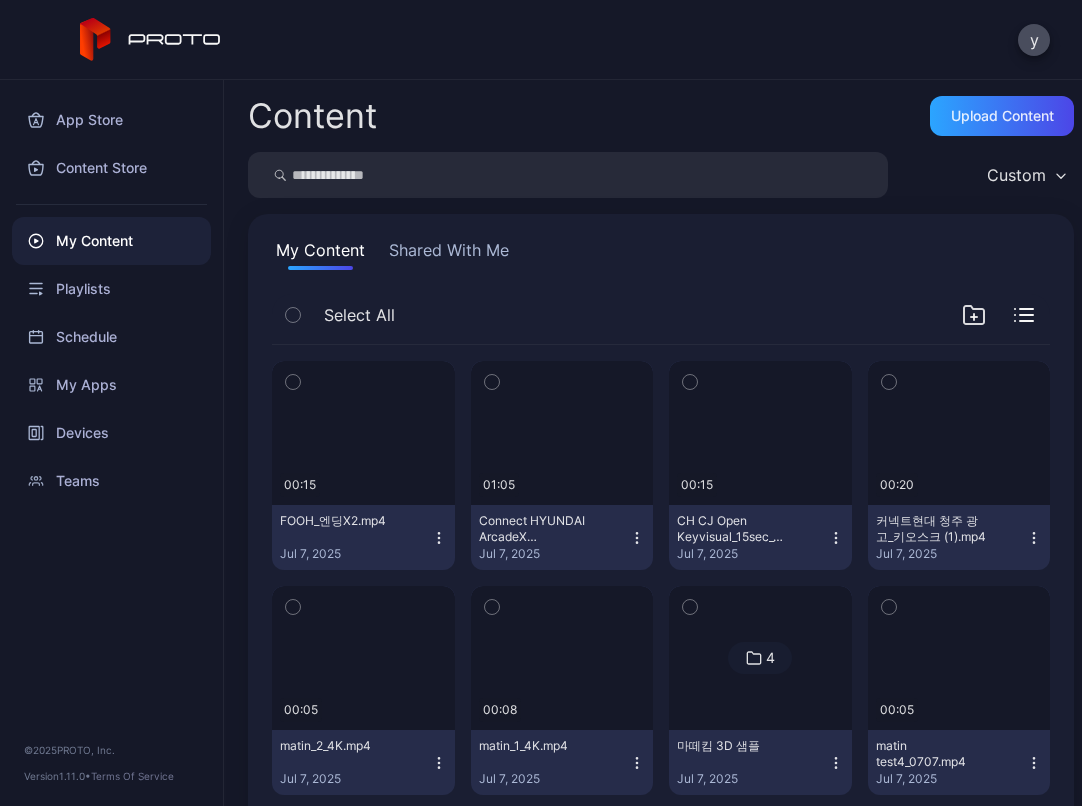 scroll, scrollTop: 100, scrollLeft: 0, axis: vertical 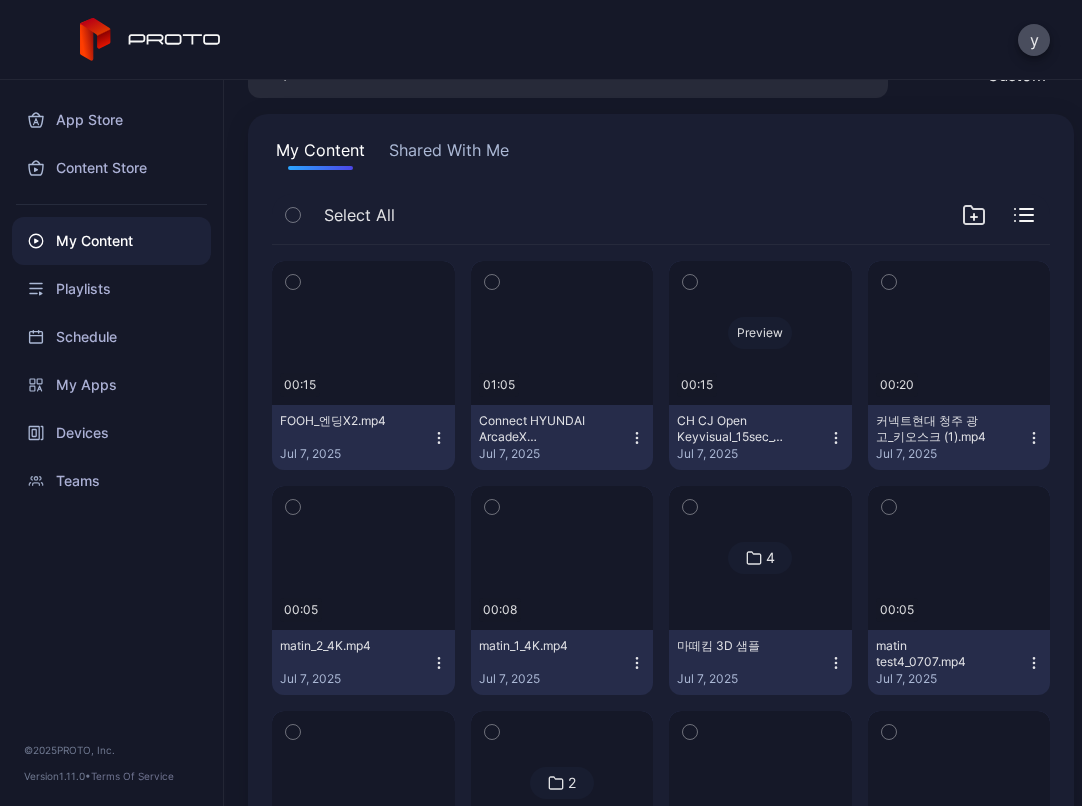 click on "Preview" at bounding box center [760, 333] 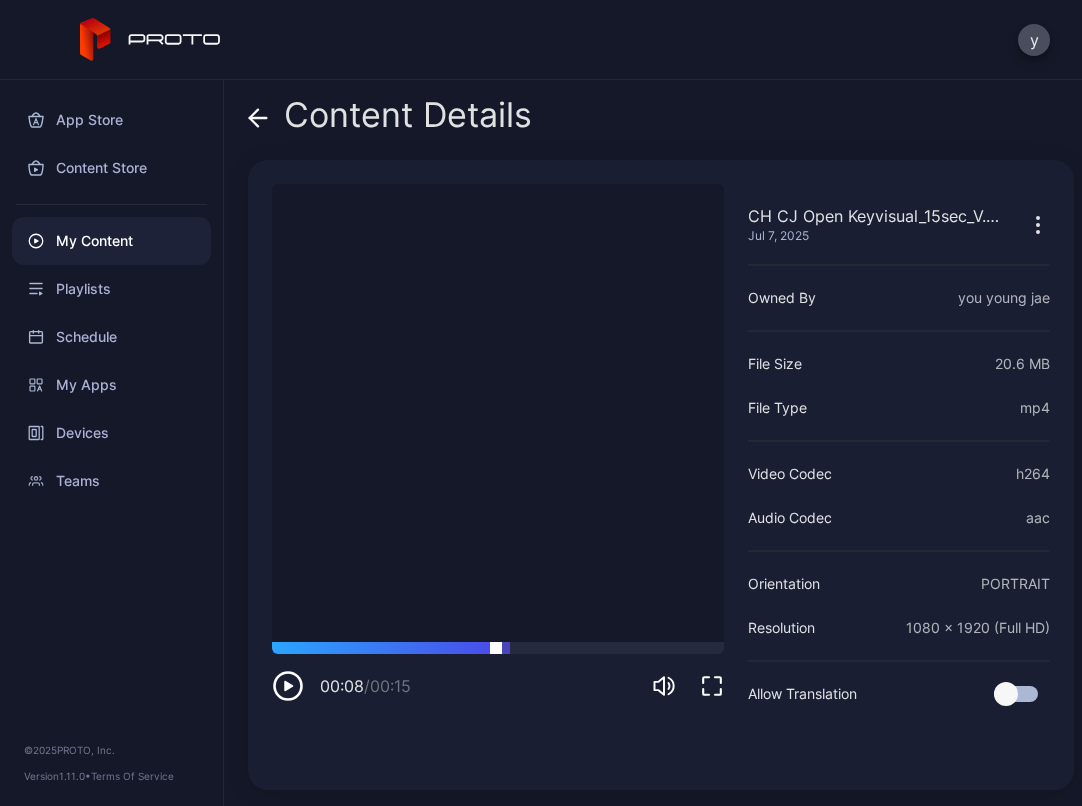 click at bounding box center (498, 648) 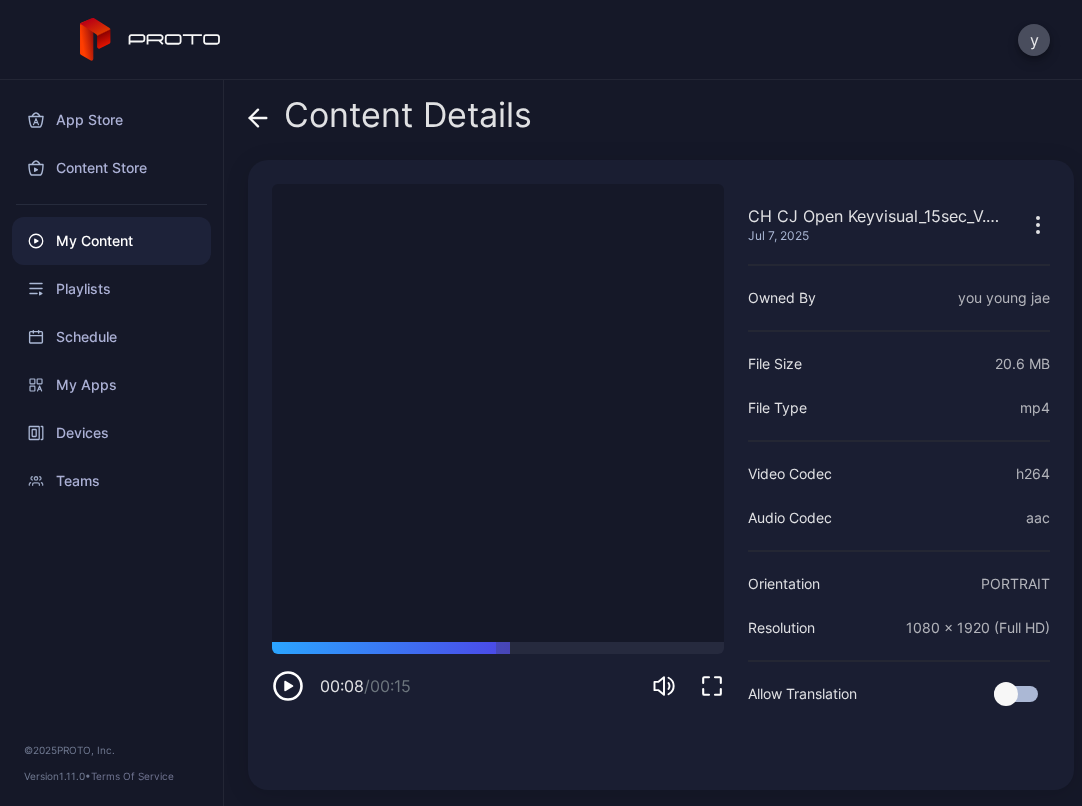 click at bounding box center (288, 686) 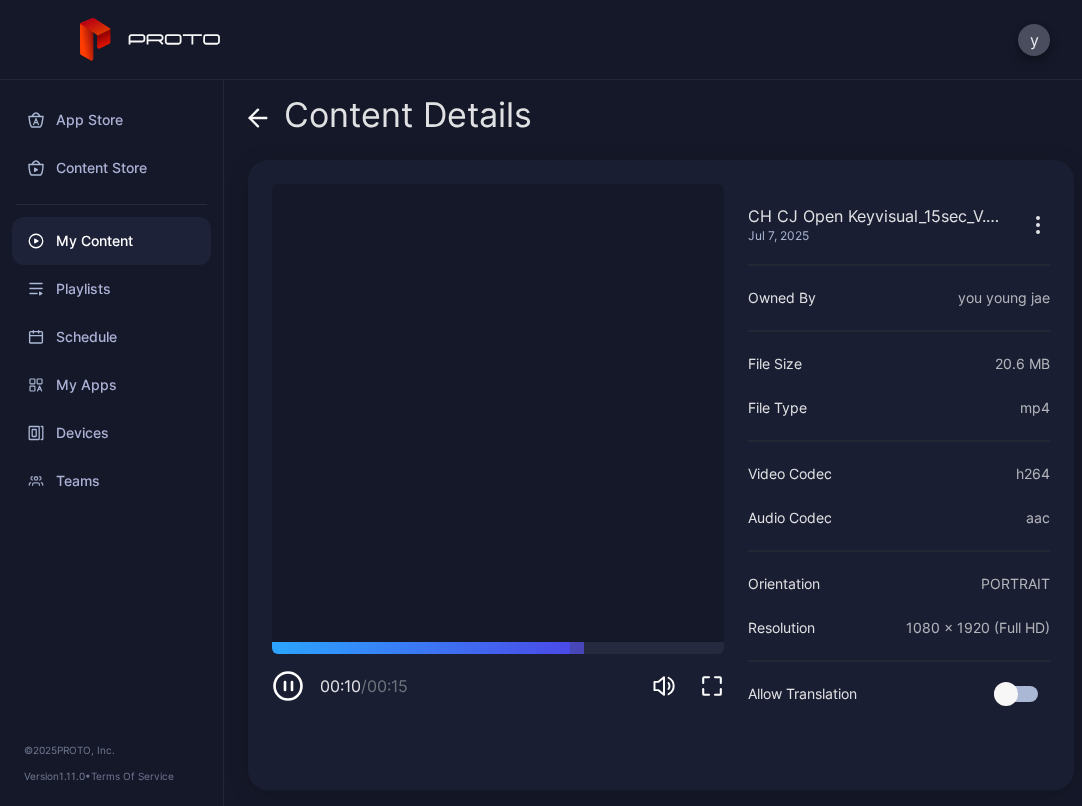 click at bounding box center [288, 686] 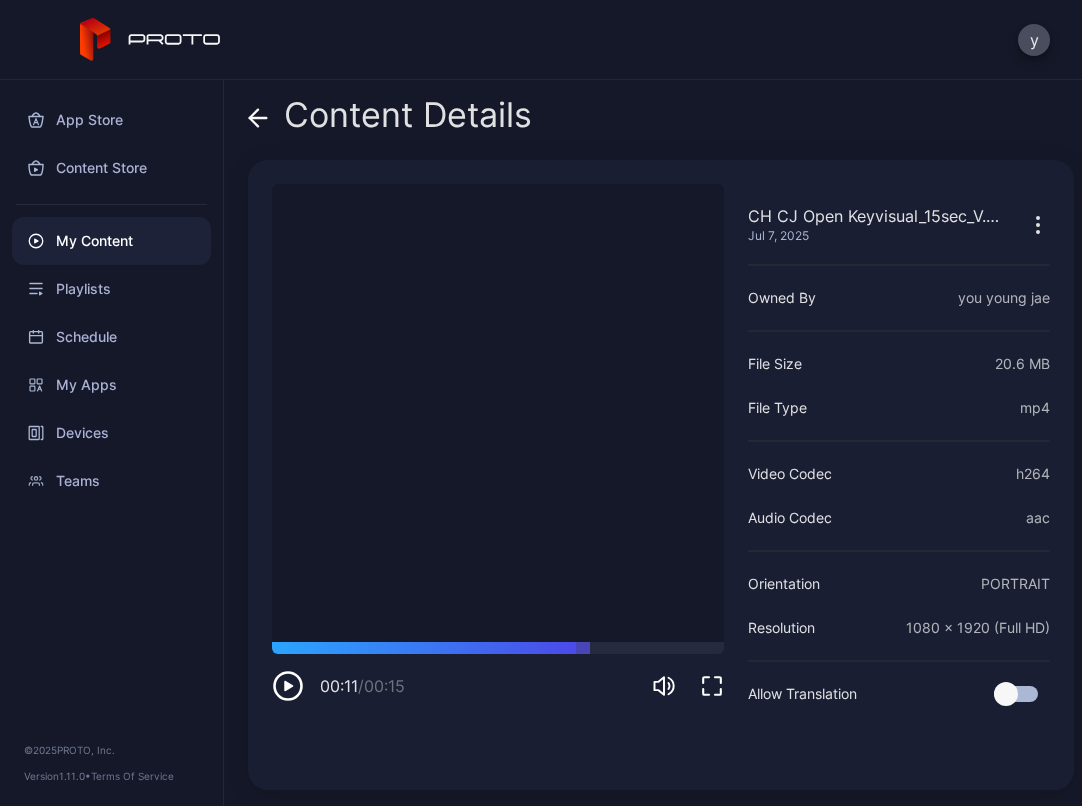 click at bounding box center (258, 118) 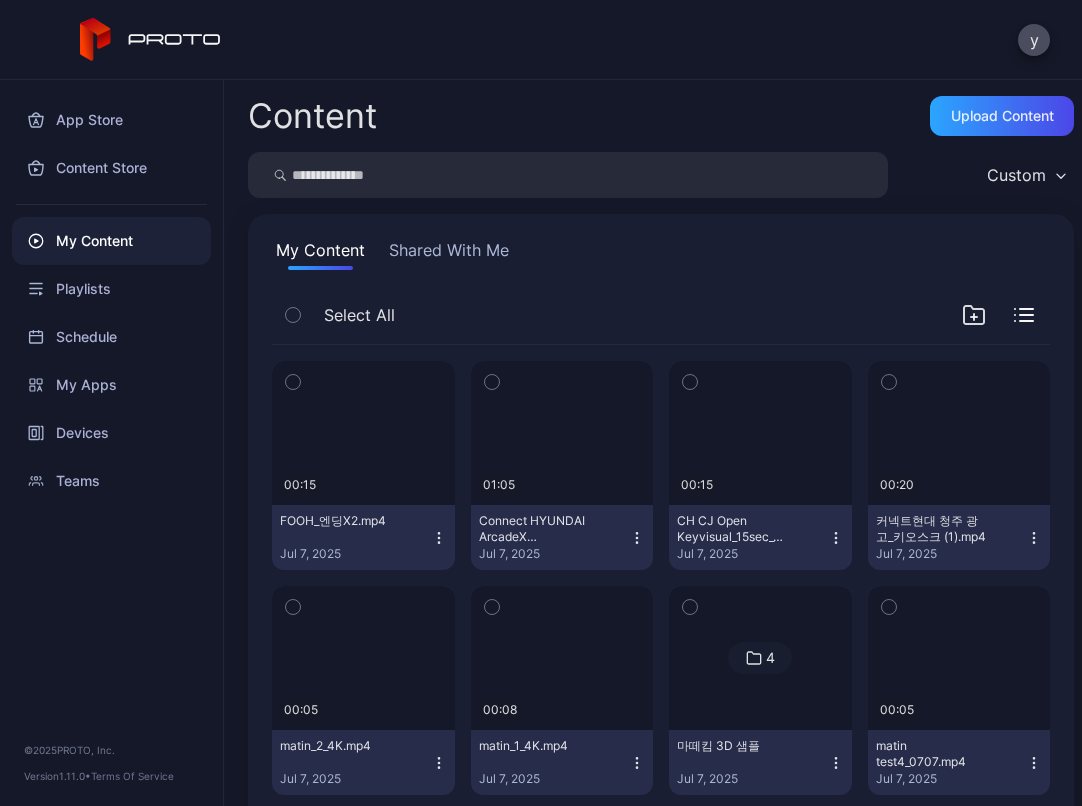 scroll, scrollTop: 100, scrollLeft: 0, axis: vertical 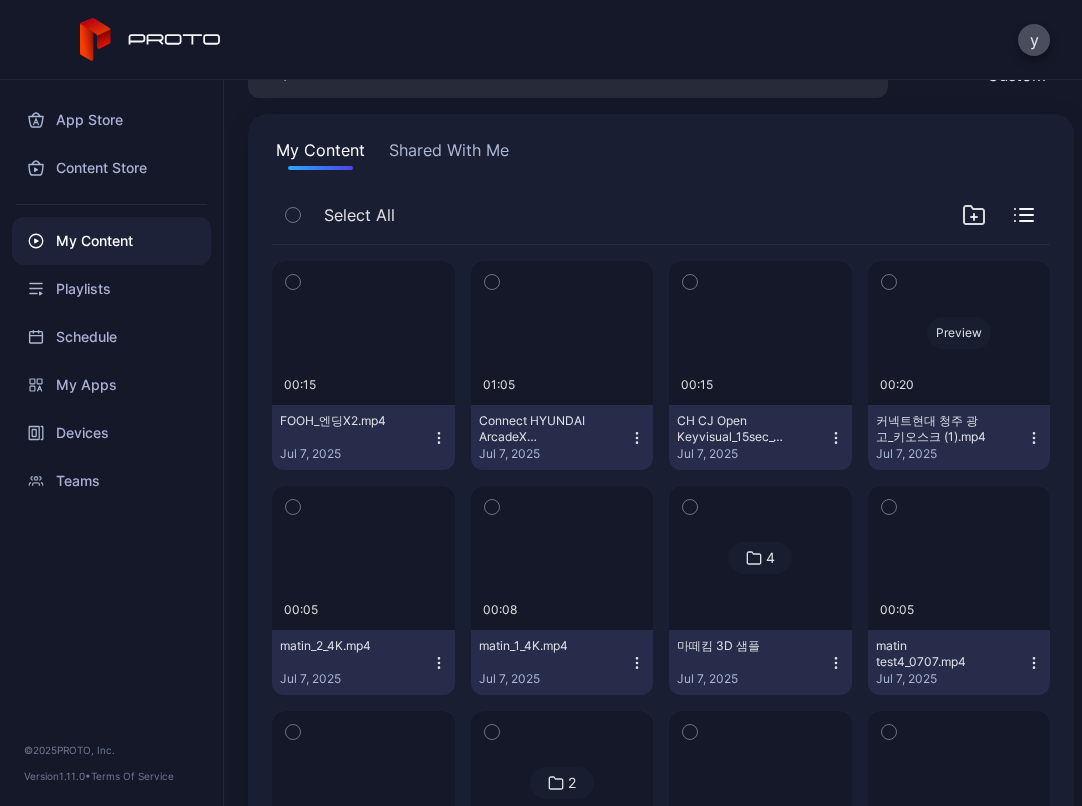 click on "Preview" at bounding box center [959, 333] 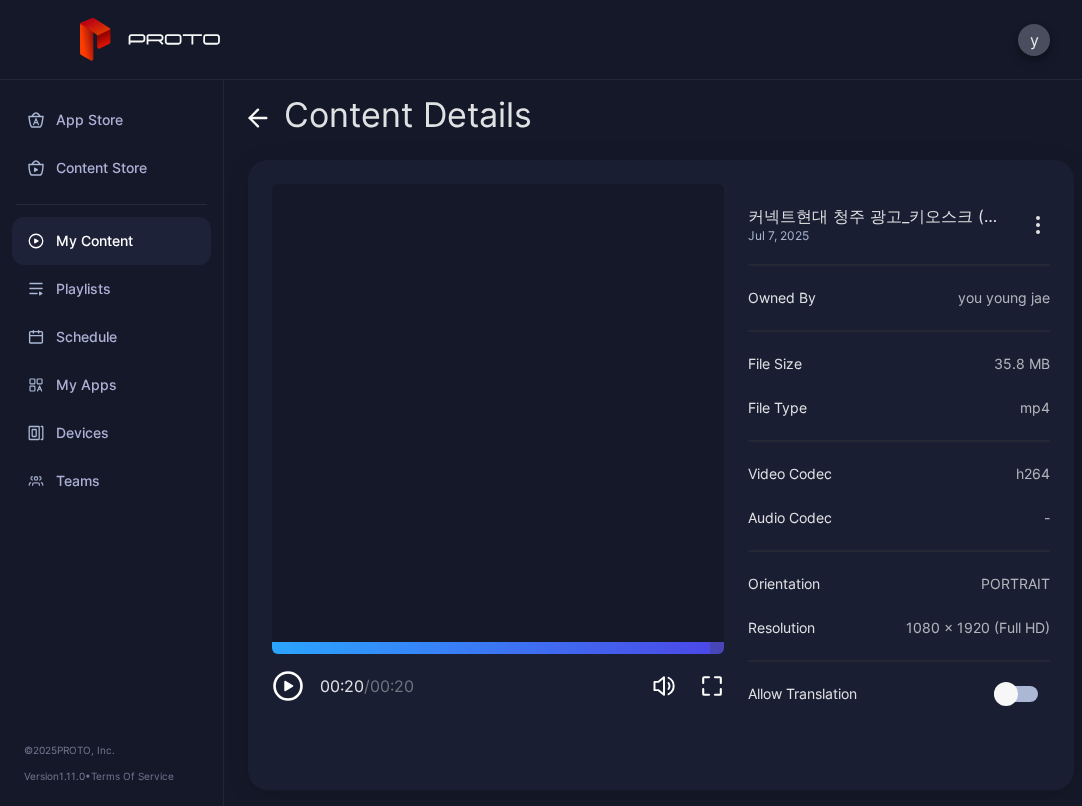 click at bounding box center (258, 118) 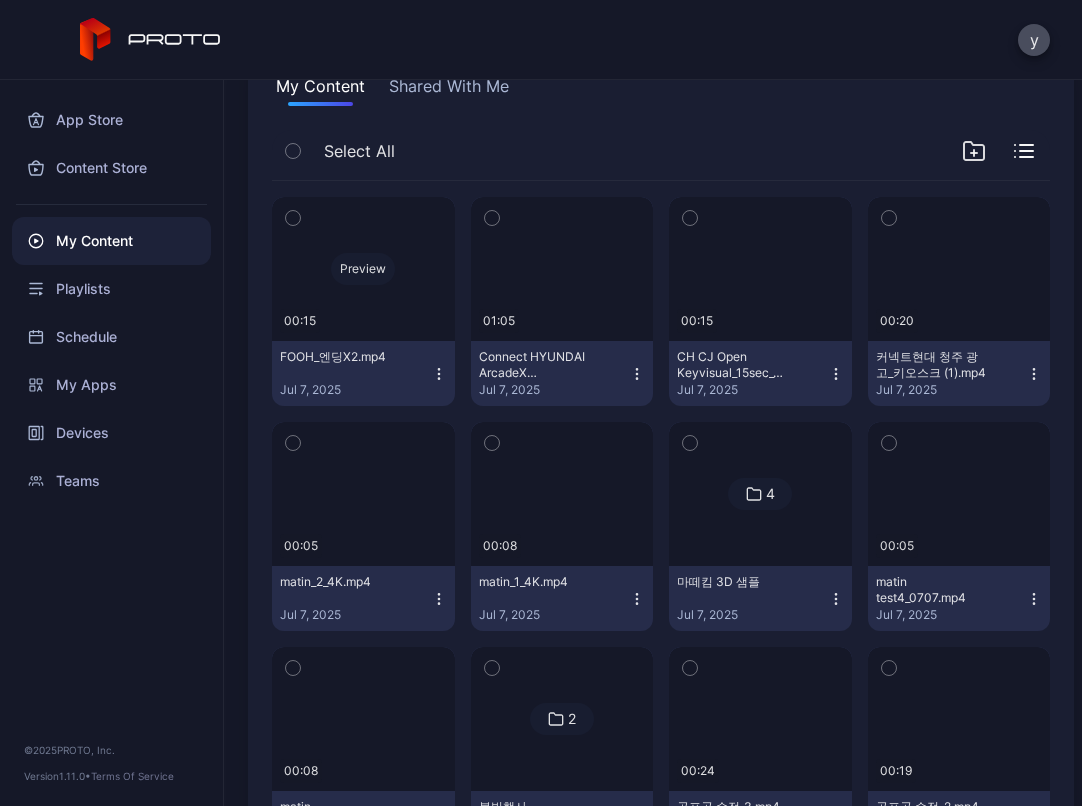 scroll, scrollTop: 200, scrollLeft: 0, axis: vertical 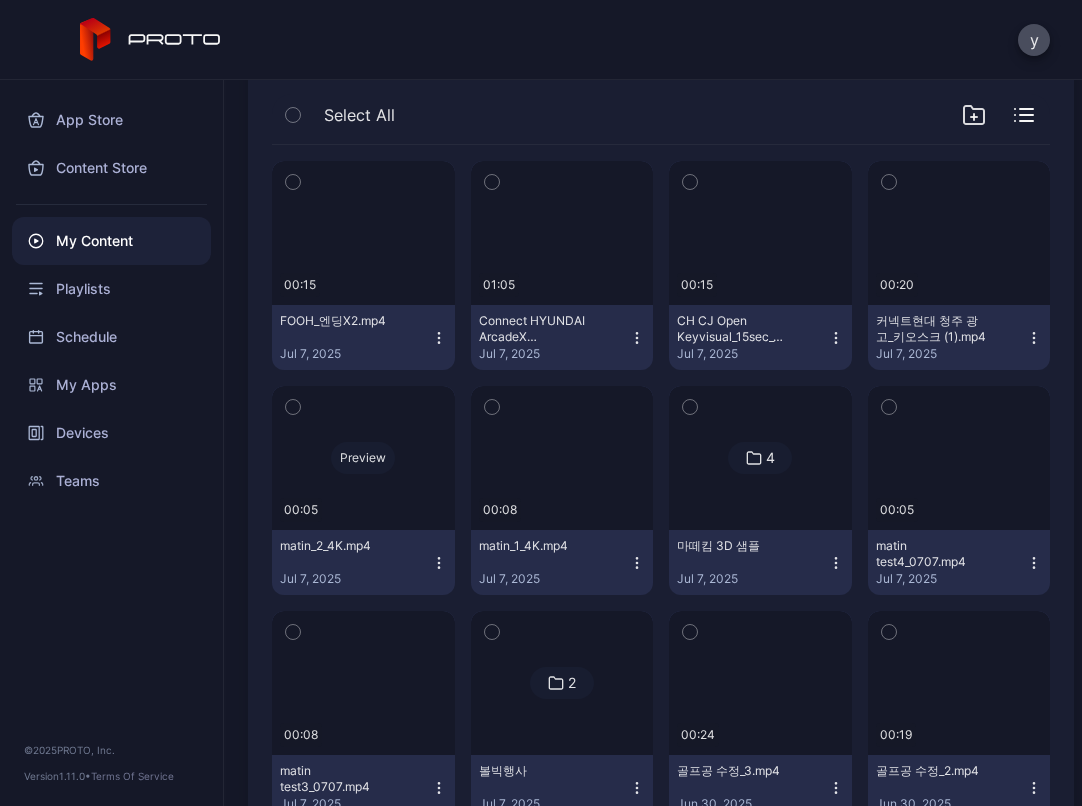 click on "Preview" at bounding box center [363, 458] 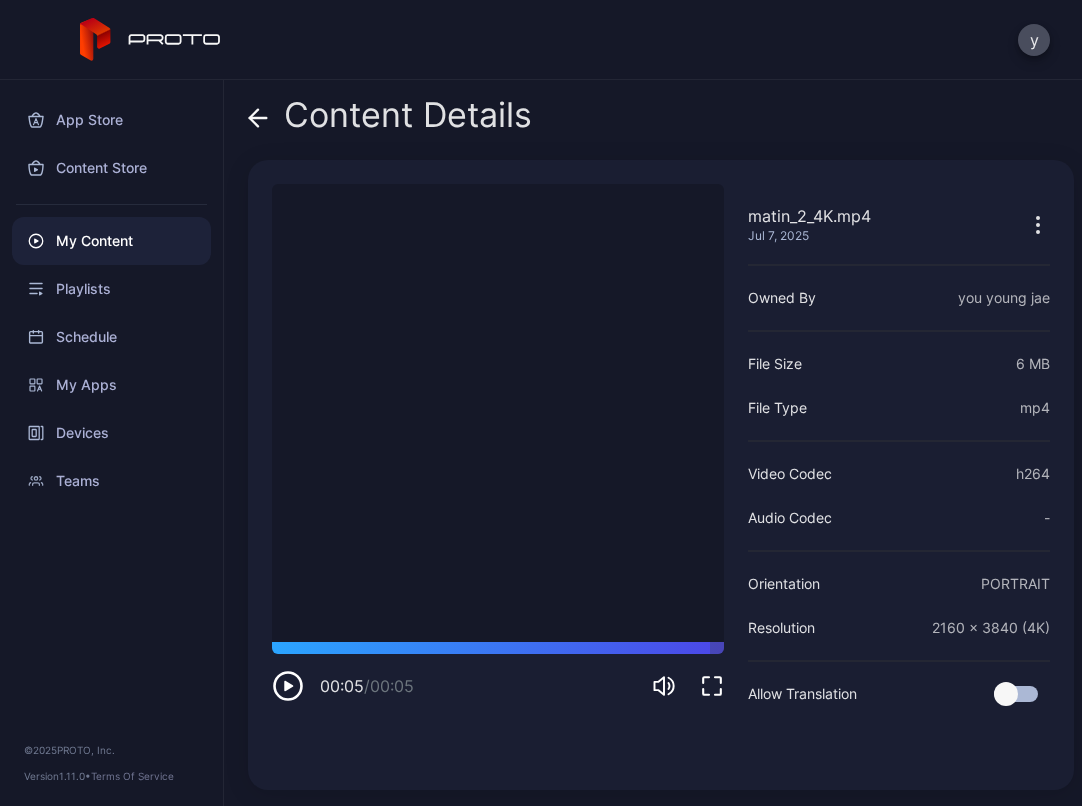 click on "00:05  /  00:05" at bounding box center [498, 672] 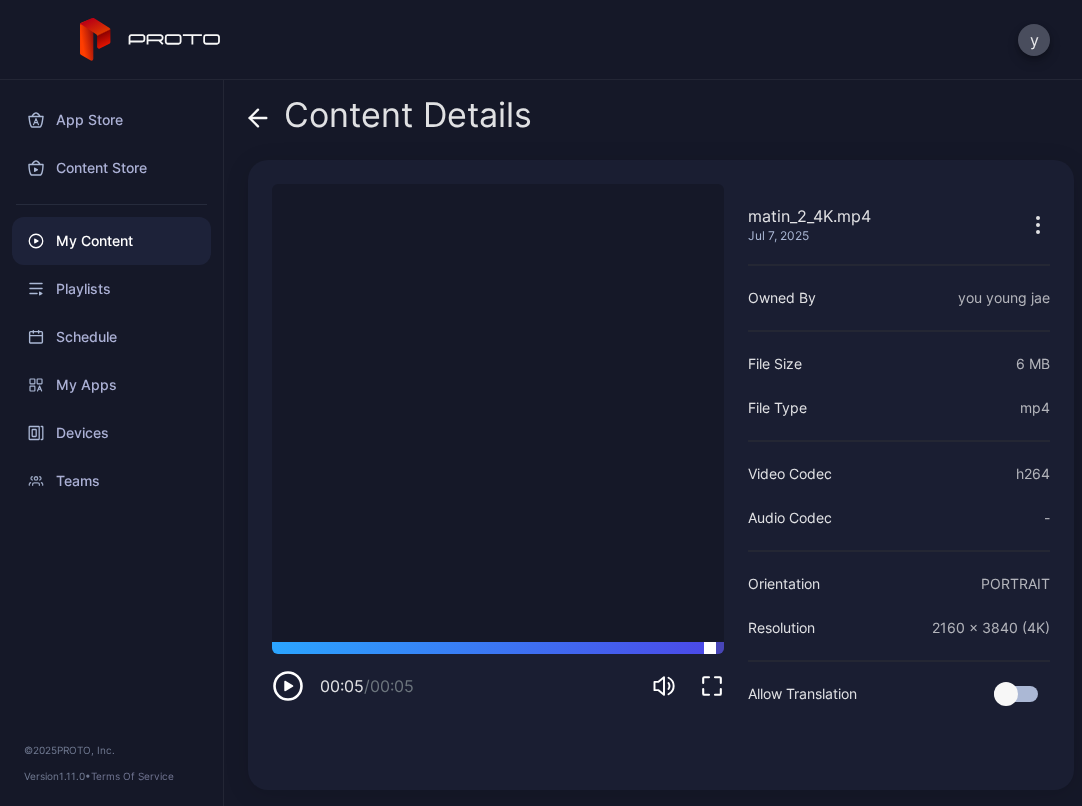 click at bounding box center (498, 648) 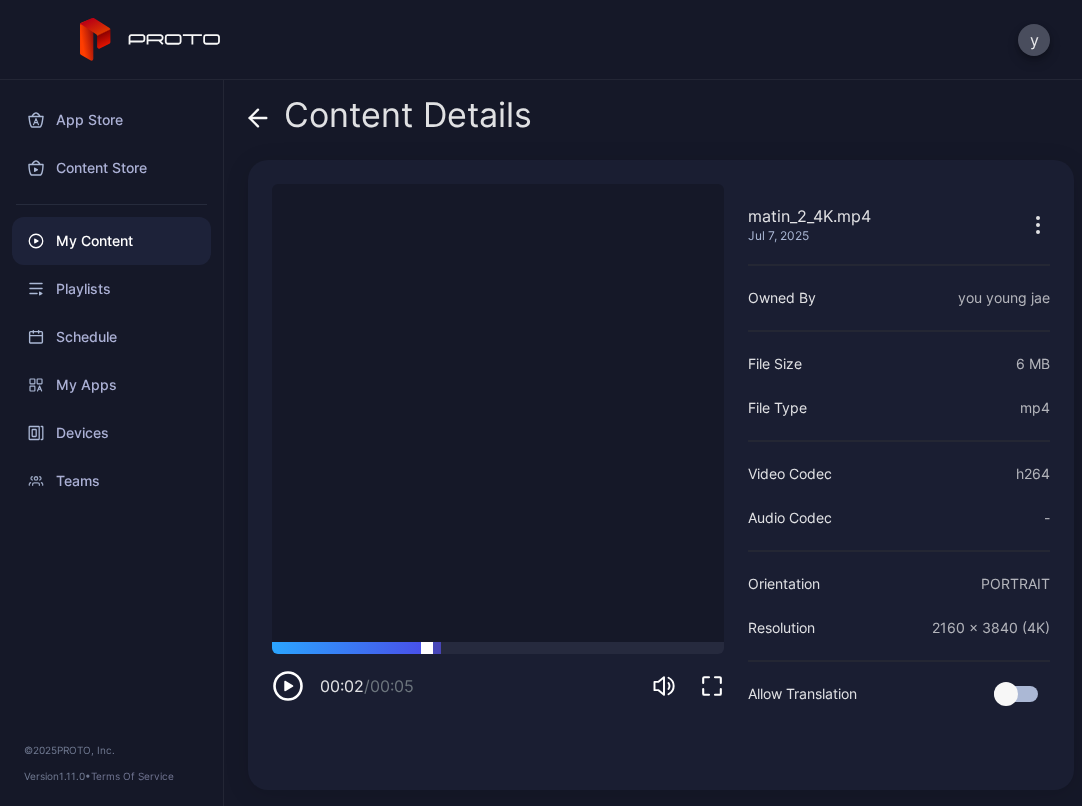 click at bounding box center [498, 648] 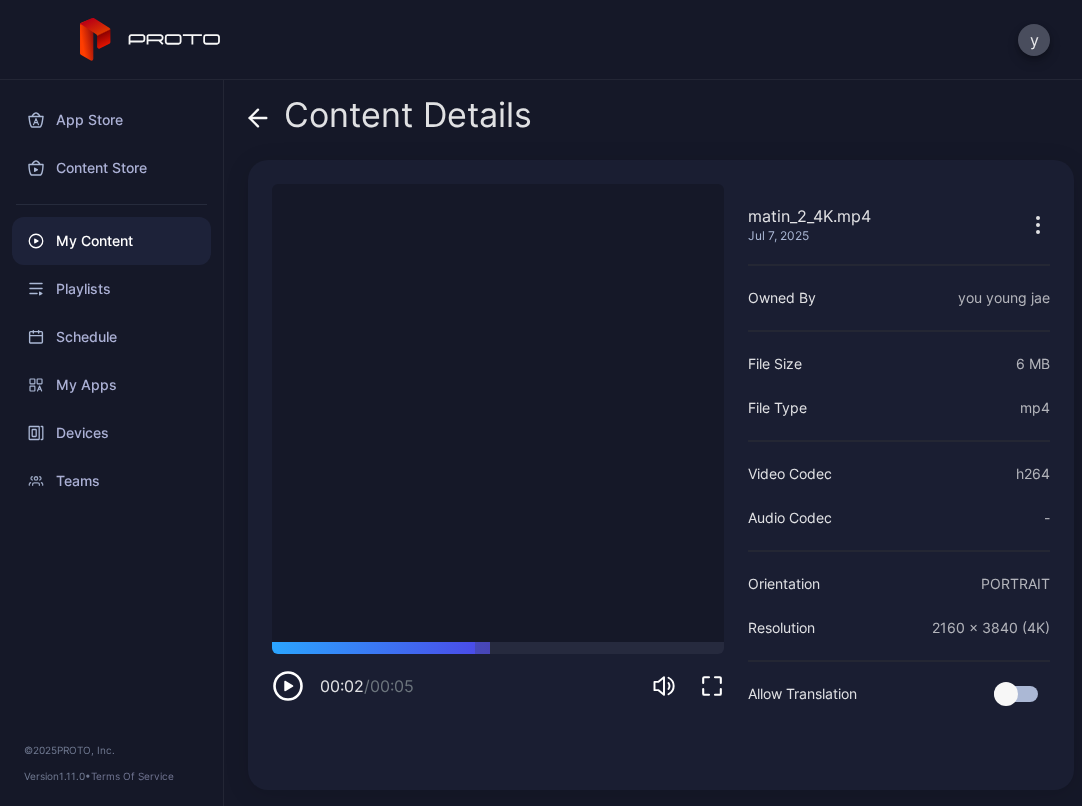click at bounding box center [288, 686] 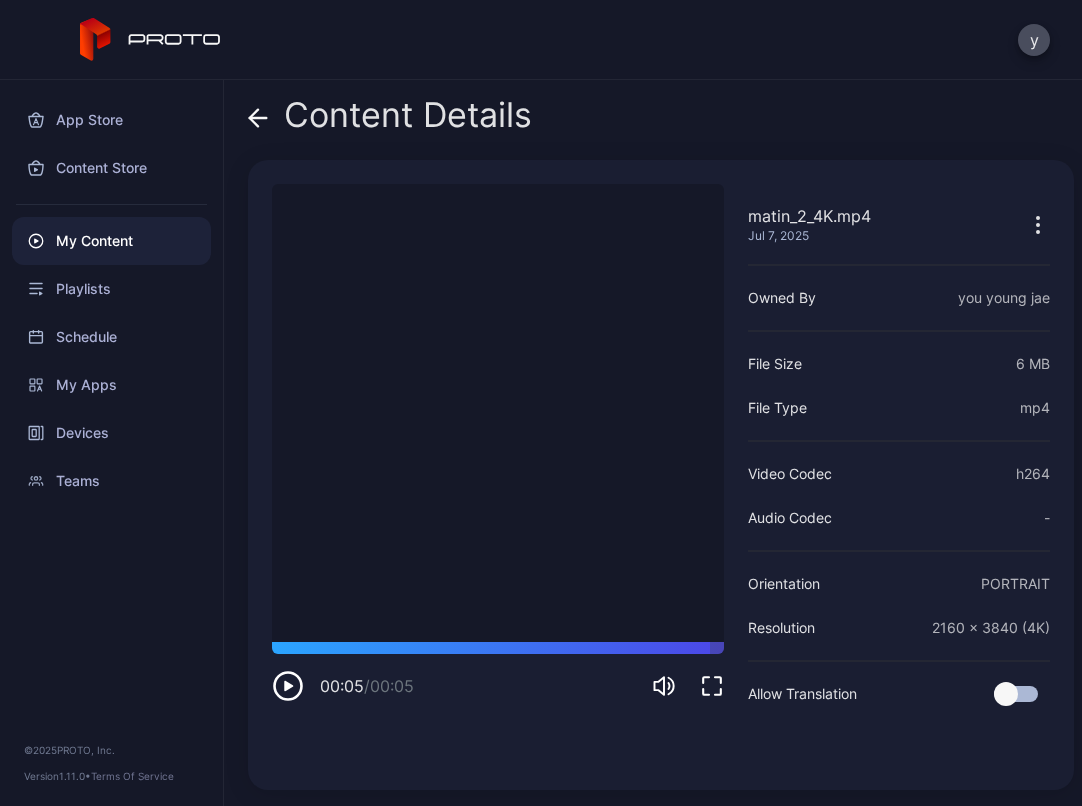 click on "Content Details [NAME]_2_4K.mp4 [MONTH] [DAY], [YEAR] Sorry, your browser doesn‘t support embedded videos 00:05  /  00:05 [NAME]_2_4K.mp4 [MONTH] [DAY], [YEAR] Owned By you [NAME] File Size 6 MB File Type mp4 Video Codec h264 Audio Codec - Orientation PORTRAIT Resolution 2160 x 3840 (4K) Allow Translation" at bounding box center [653, 443] 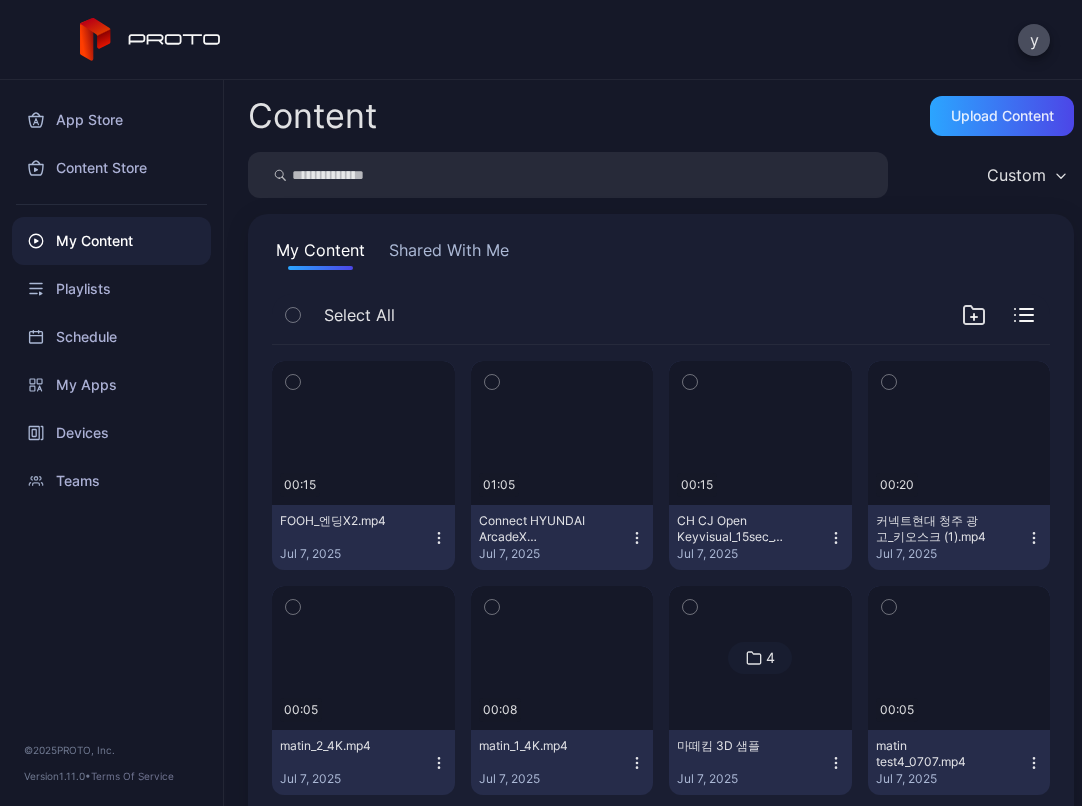 scroll, scrollTop: 200, scrollLeft: 0, axis: vertical 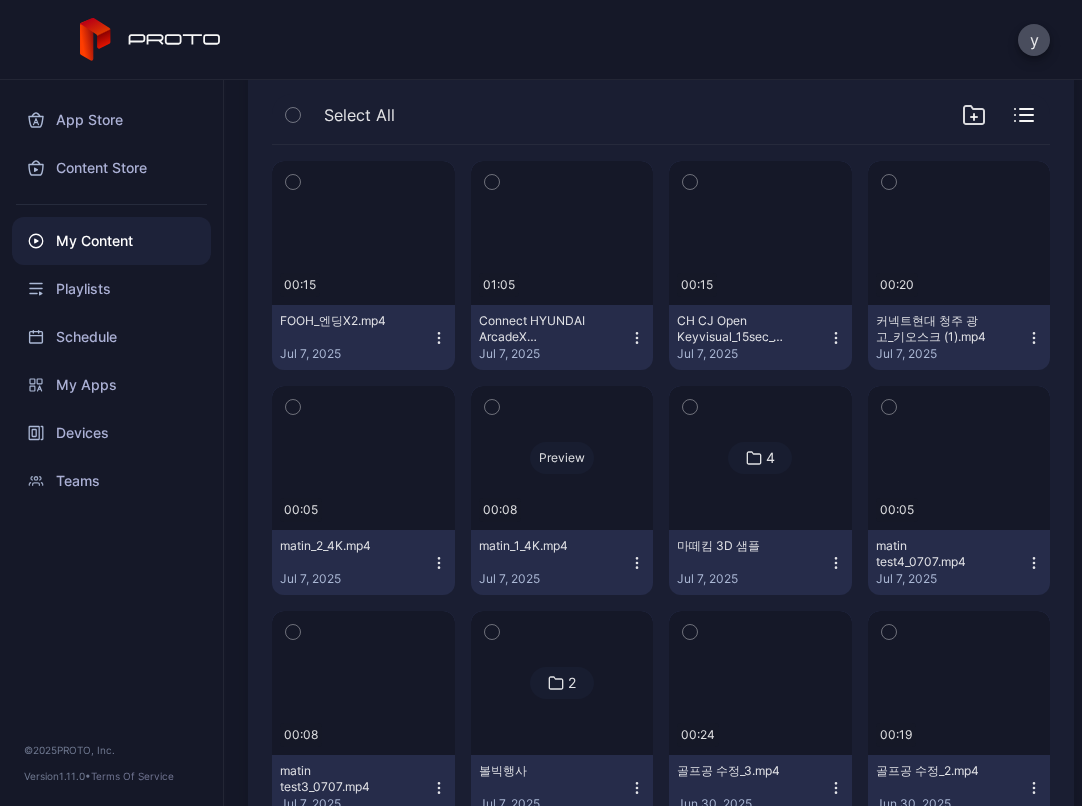 click on "Preview" at bounding box center (562, 458) 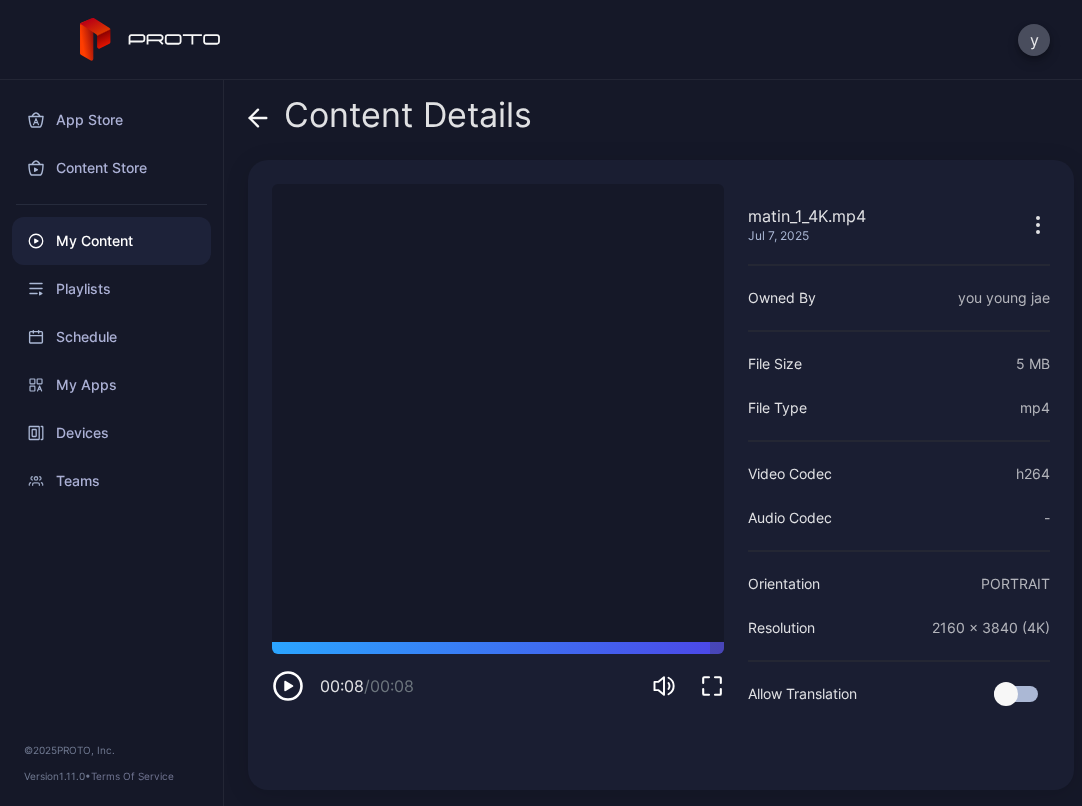 click at bounding box center [258, 118] 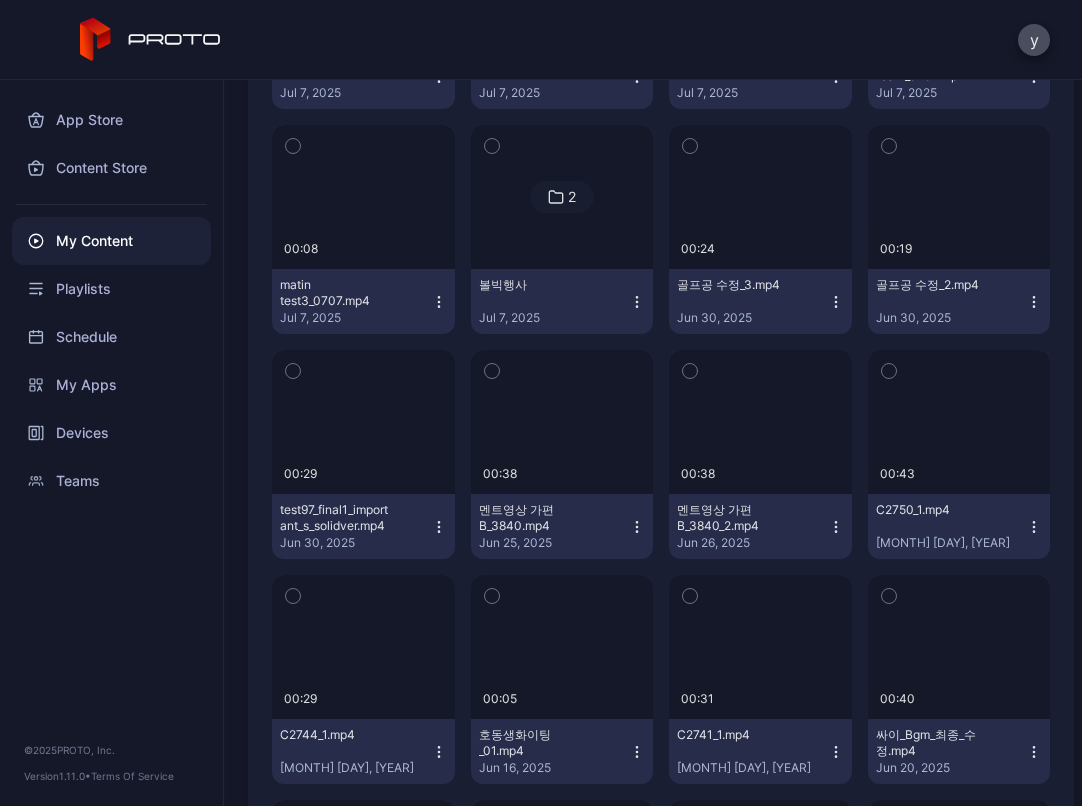 scroll, scrollTop: 700, scrollLeft: 0, axis: vertical 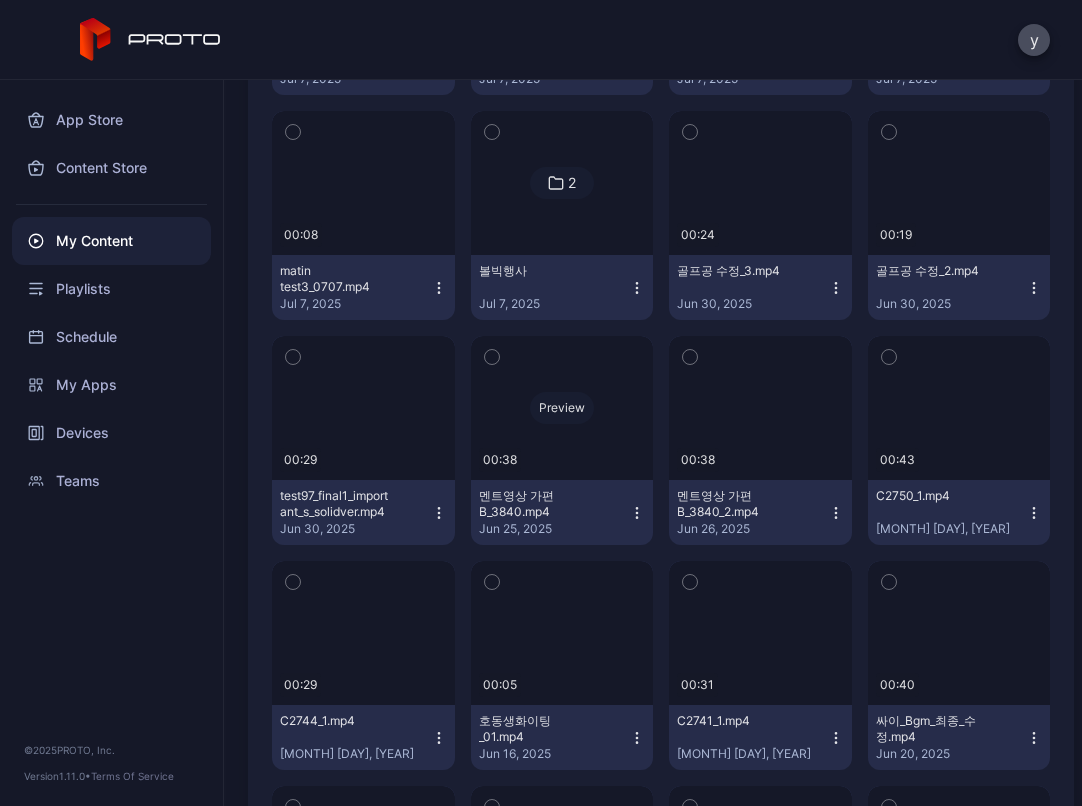 click on "Preview" at bounding box center (562, 408) 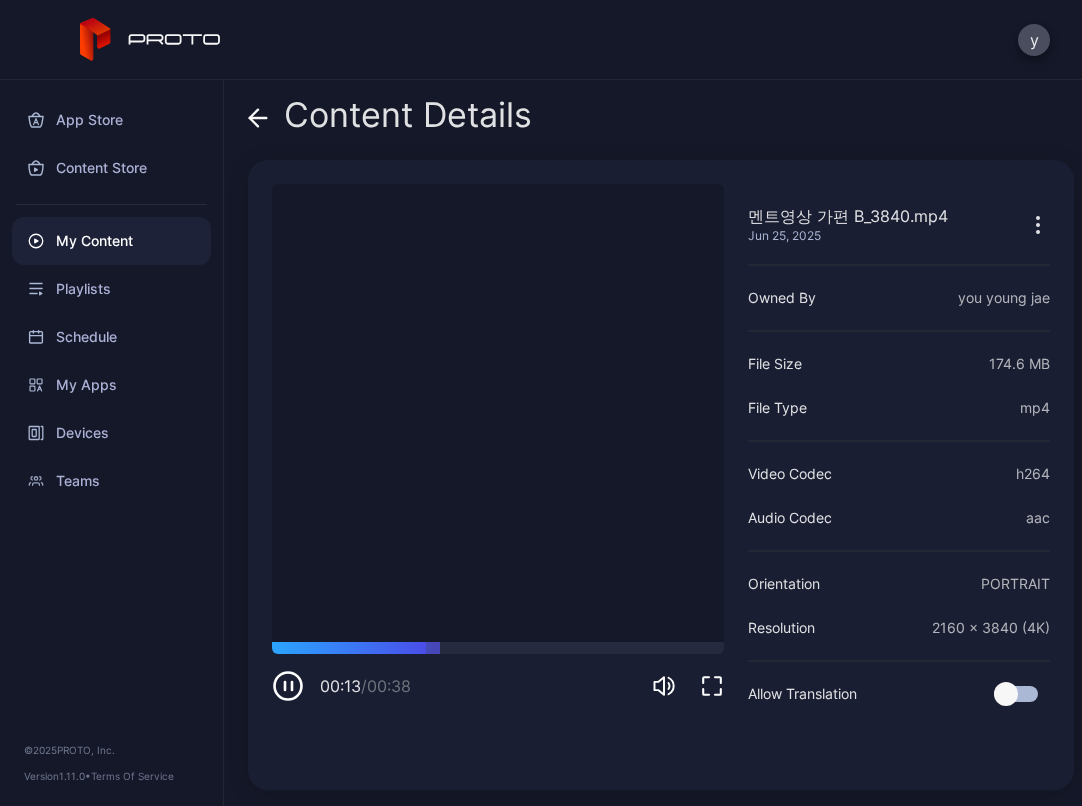 click at bounding box center [258, 118] 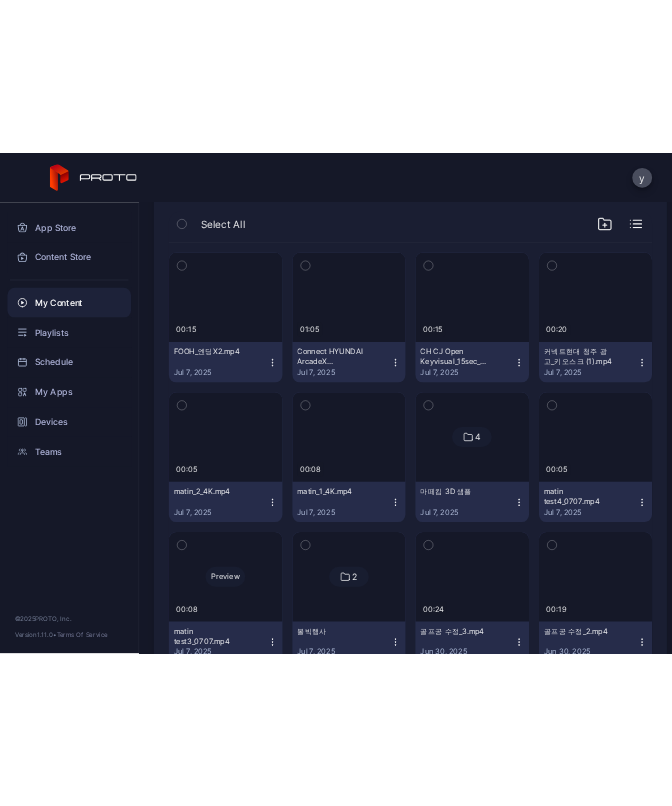scroll, scrollTop: 0, scrollLeft: 0, axis: both 